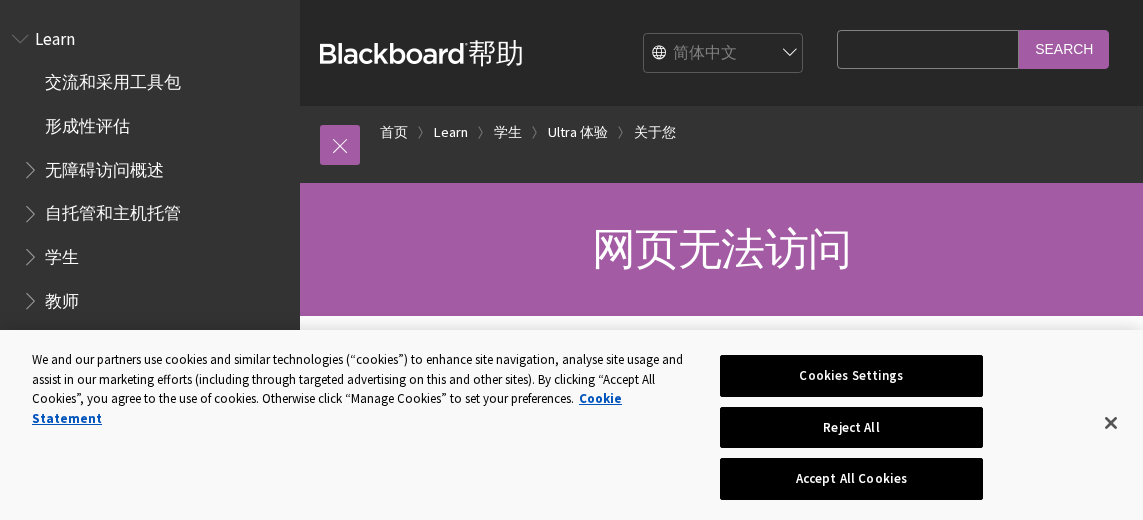 scroll, scrollTop: 0, scrollLeft: 0, axis: both 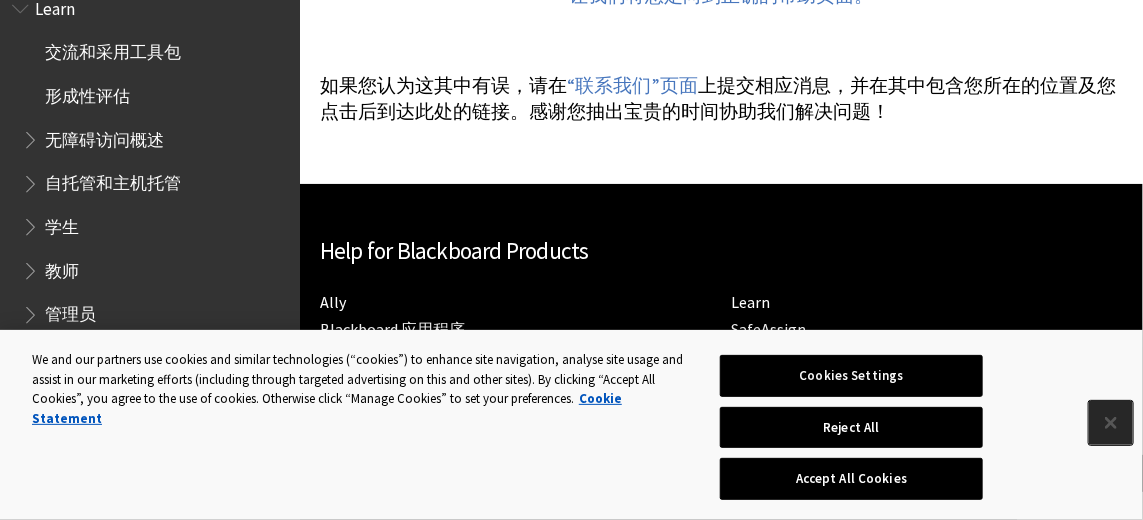 click at bounding box center [1111, 423] 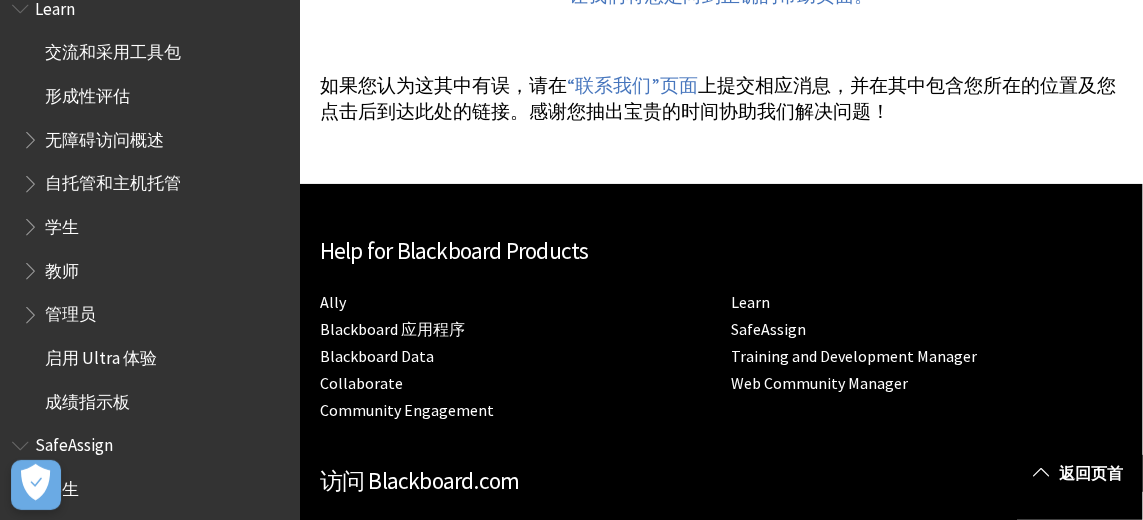 scroll, scrollTop: 0, scrollLeft: 0, axis: both 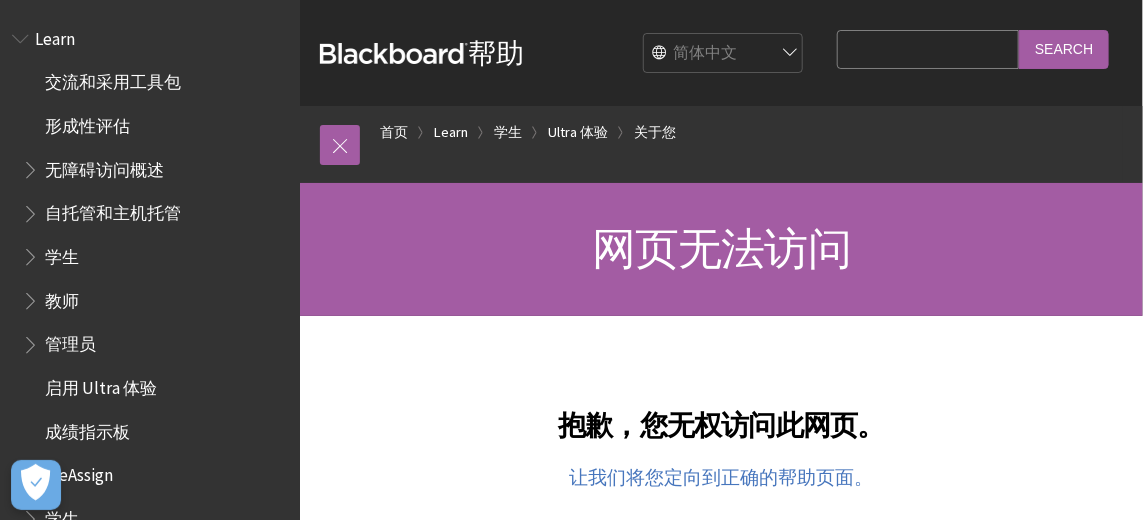 click on "English عربية Català Cymraeg Deutsch Español Suomi Français עברית Italiano 日本語 한국어 Nederlands Norsk (Bokmål) Português, Brasil Русский Svenska Türkçe 简体中文 Français Canadien" at bounding box center (724, 54) 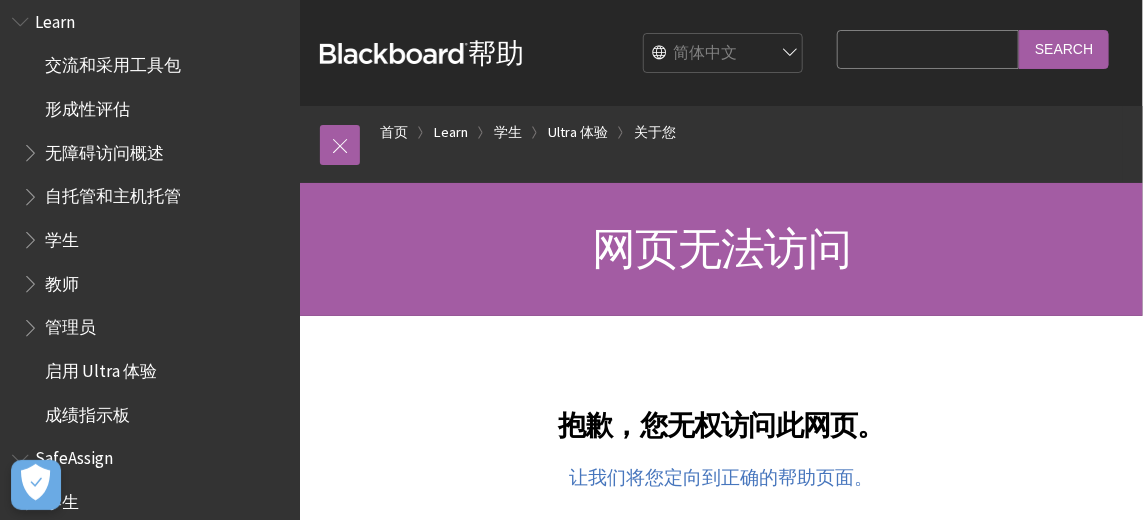 scroll, scrollTop: 0, scrollLeft: 0, axis: both 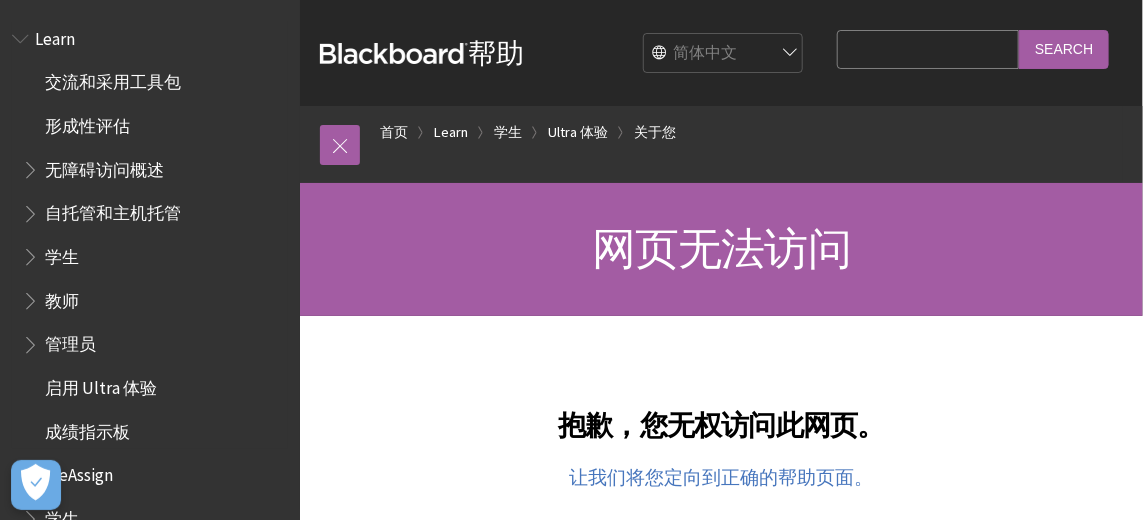 click on "Learn" at bounding box center [55, 35] 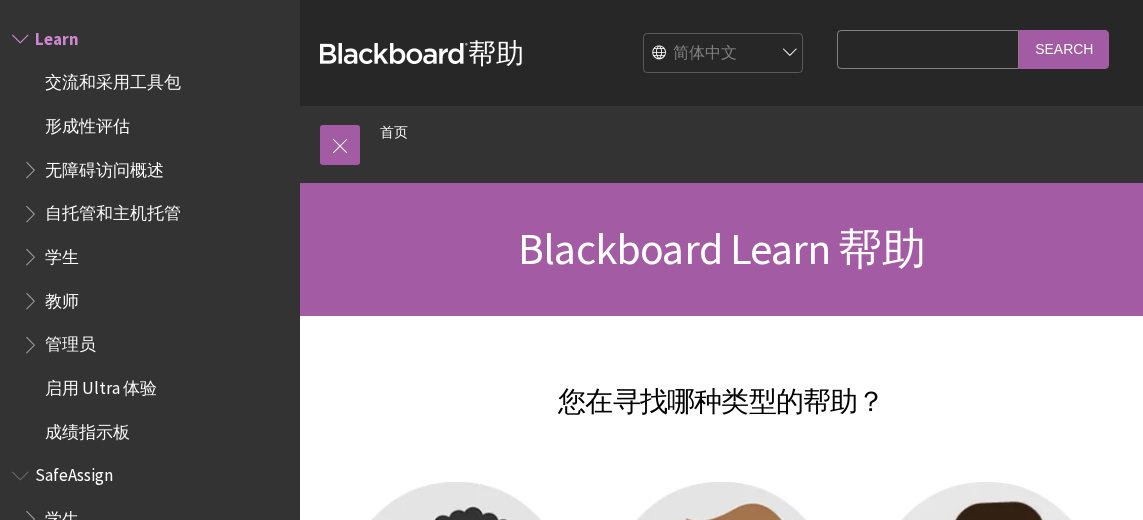 scroll, scrollTop: 69, scrollLeft: 0, axis: vertical 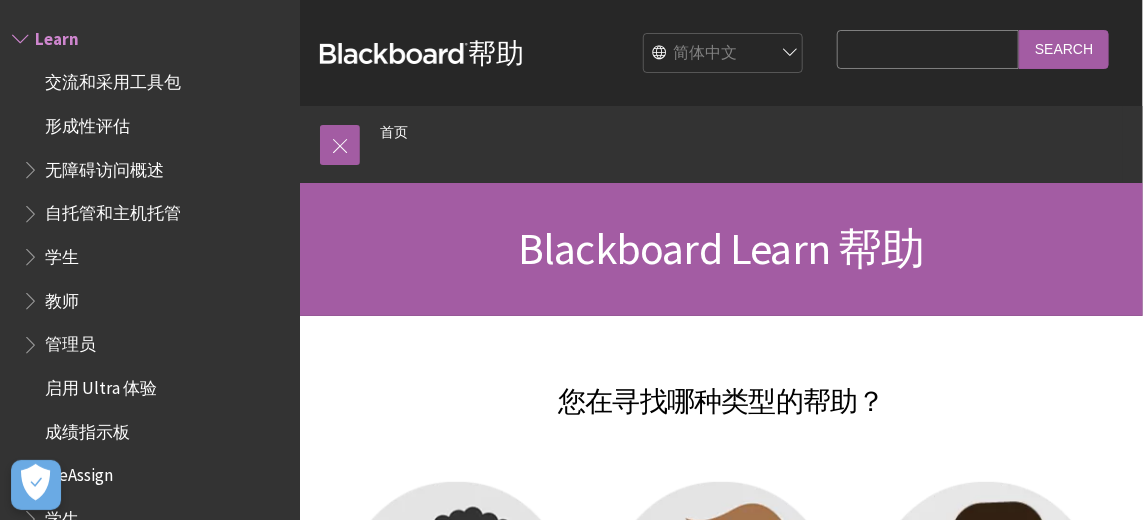click at bounding box center [986, 594] 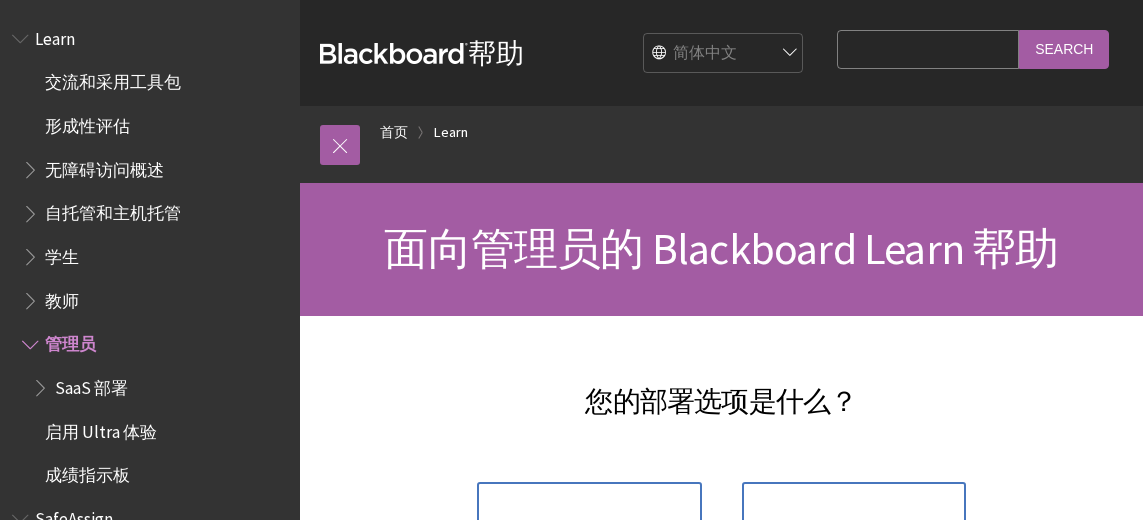 scroll, scrollTop: 0, scrollLeft: 0, axis: both 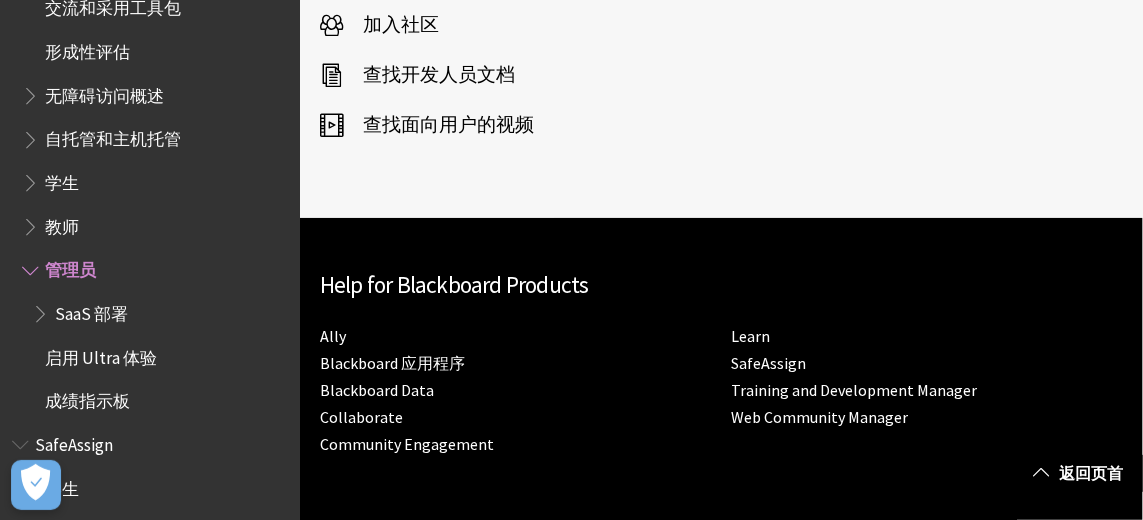 click on "返回页首" at bounding box center [1080, 473] 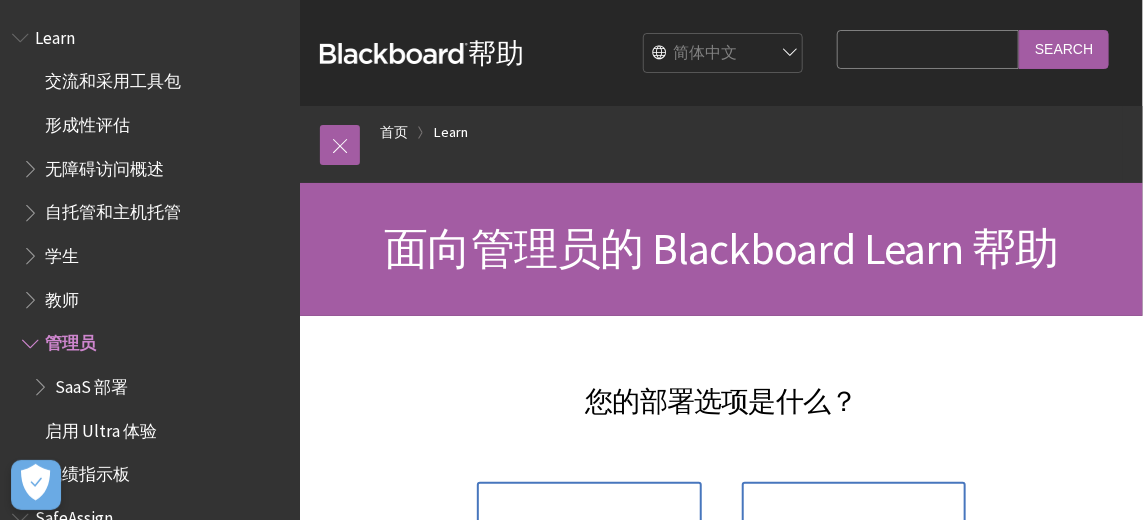 scroll, scrollTop: 0, scrollLeft: 0, axis: both 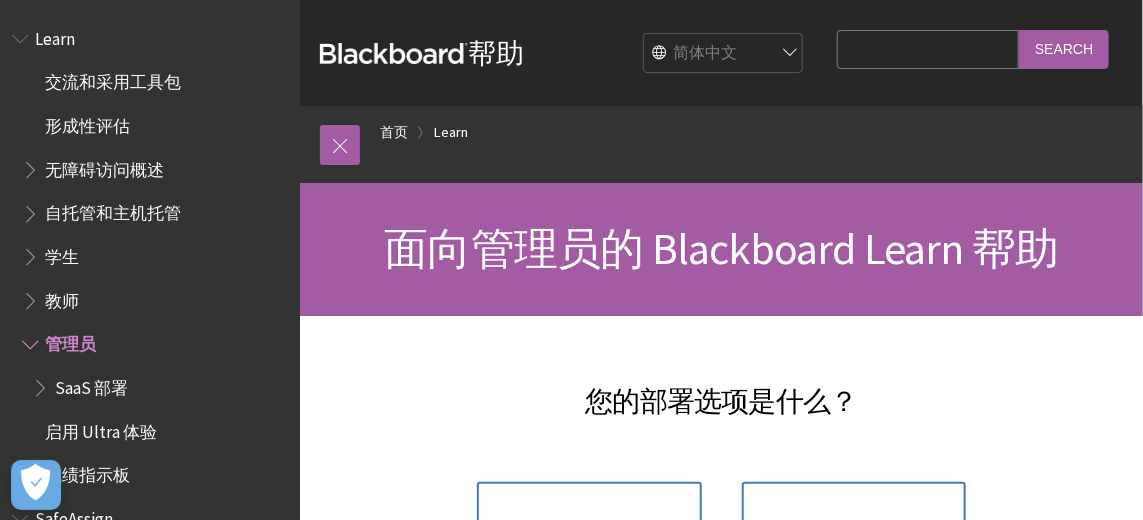 click on "Learn" at bounding box center (55, 35) 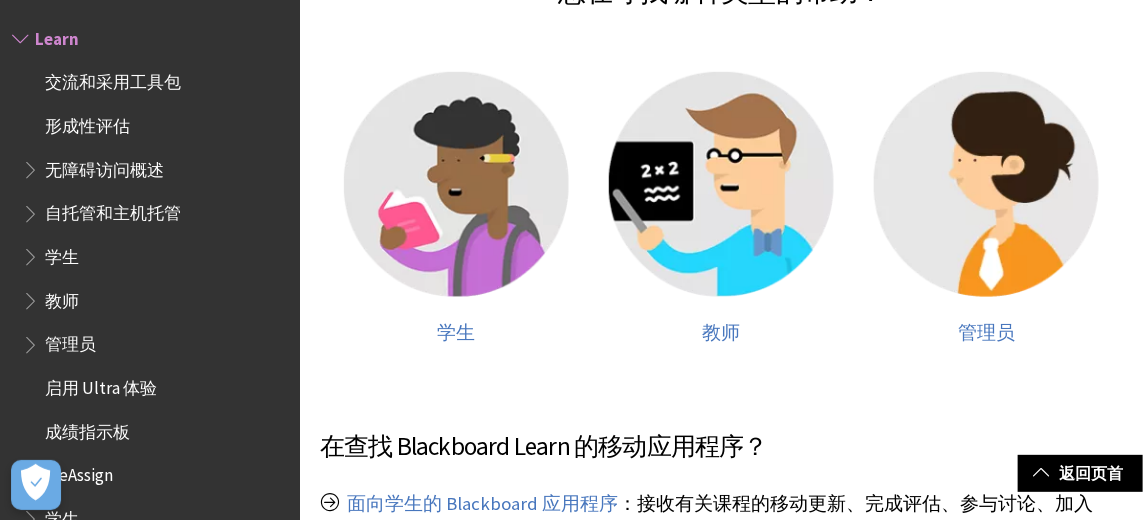 scroll, scrollTop: 0, scrollLeft: 0, axis: both 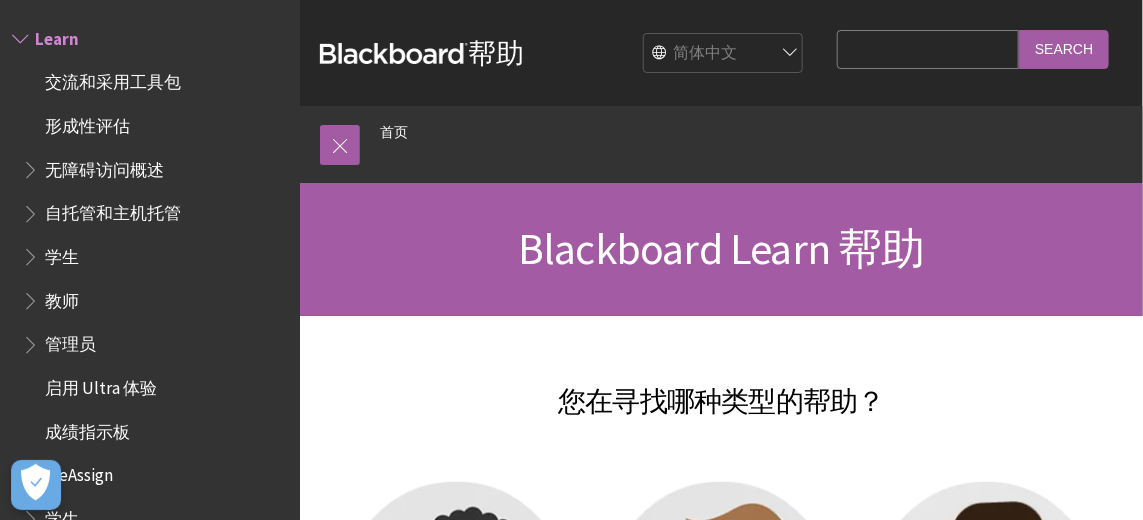 click on "English عربية Català Cymraeg Deutsch Español Suomi Français עברית Italiano 日本語 한국어 Nederlands Norsk (Bokmål) Português, Brasil Русский Svenska Türkçe 简体中文 Français Canadien" at bounding box center (724, 54) 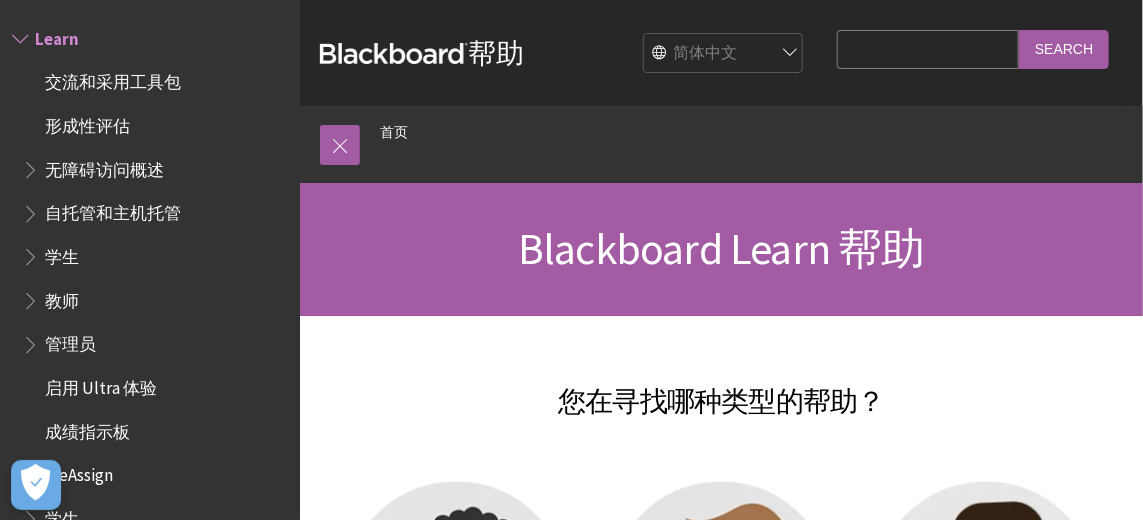 click on "学生" at bounding box center (62, 253) 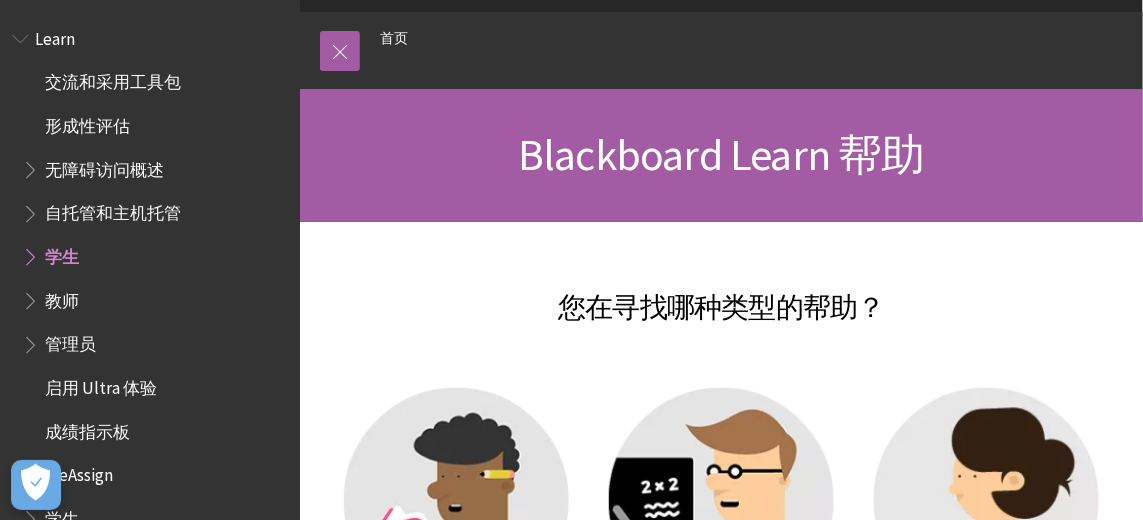 scroll, scrollTop: 0, scrollLeft: 0, axis: both 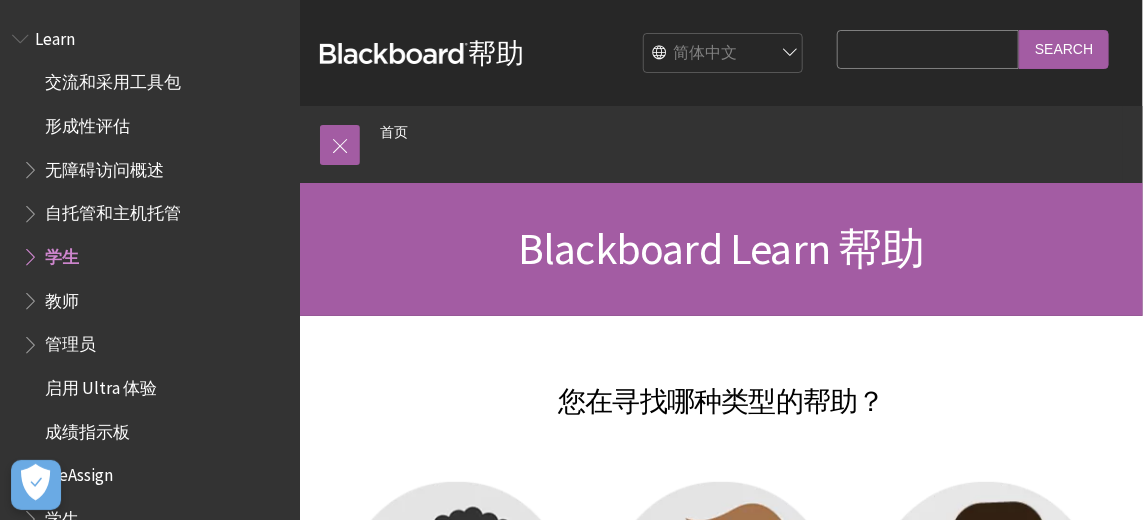 click at bounding box center (340, 145) 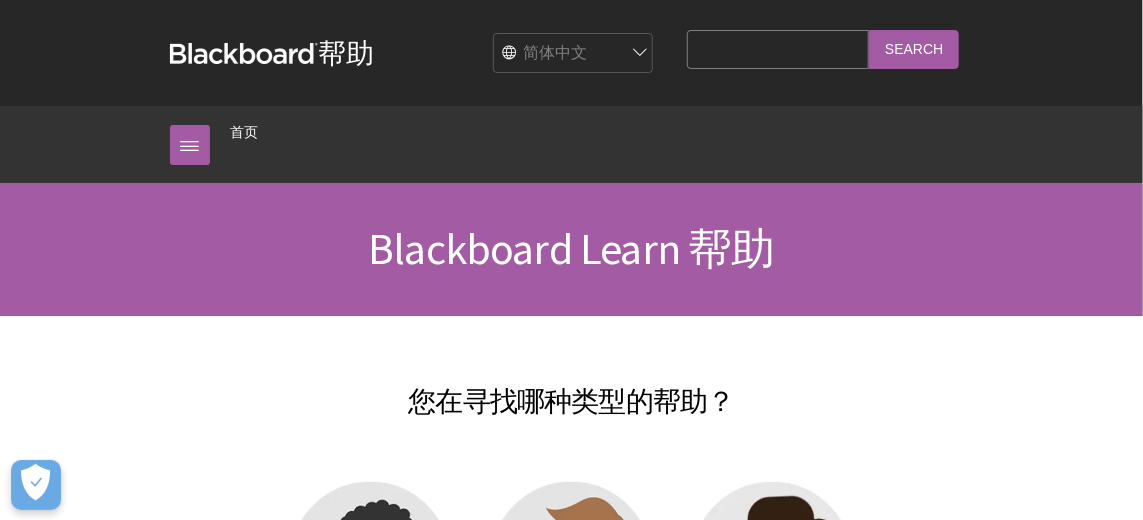click at bounding box center (190, 145) 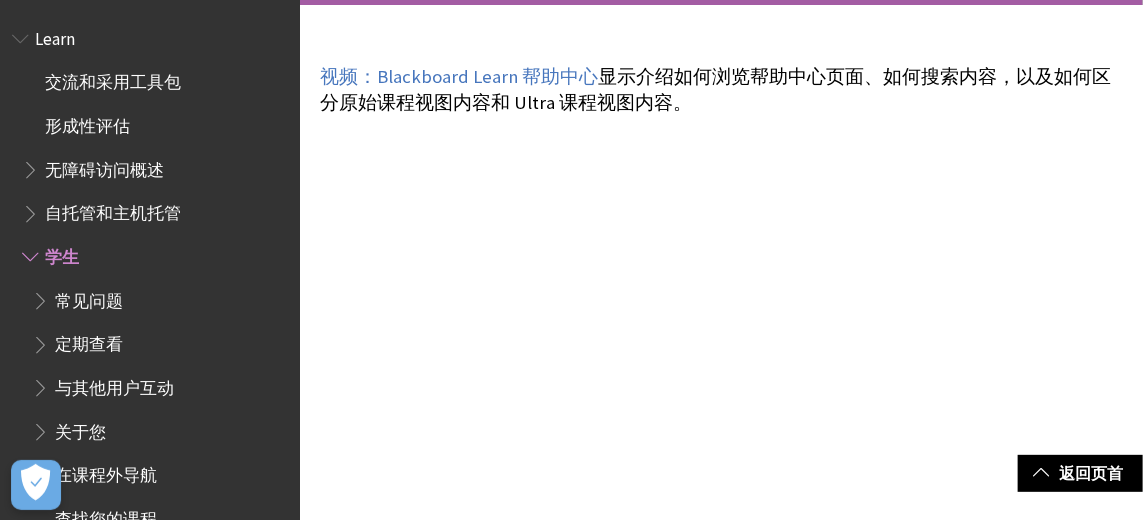 scroll, scrollTop: 311, scrollLeft: 0, axis: vertical 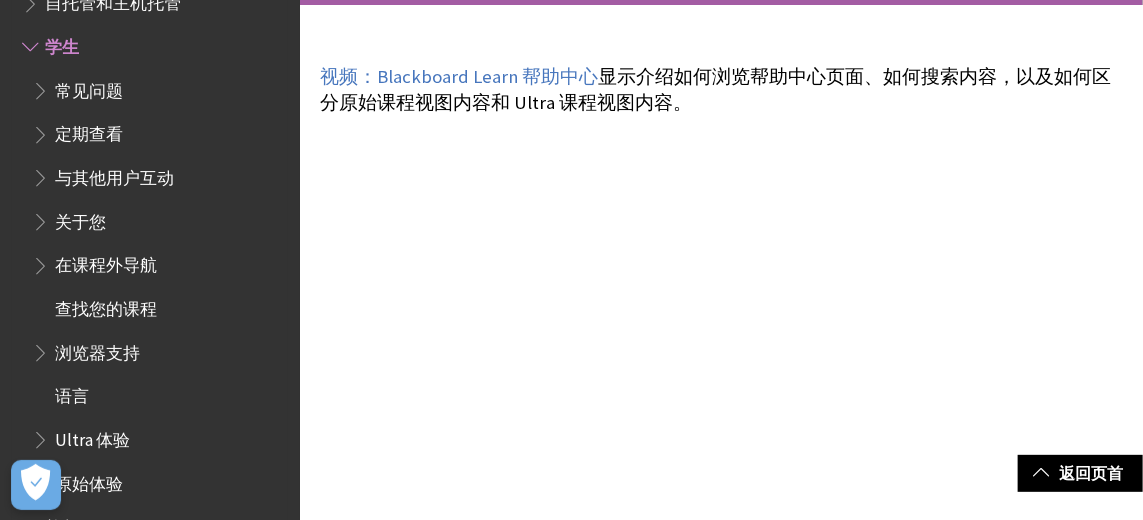 click on "语言" at bounding box center [160, 397] 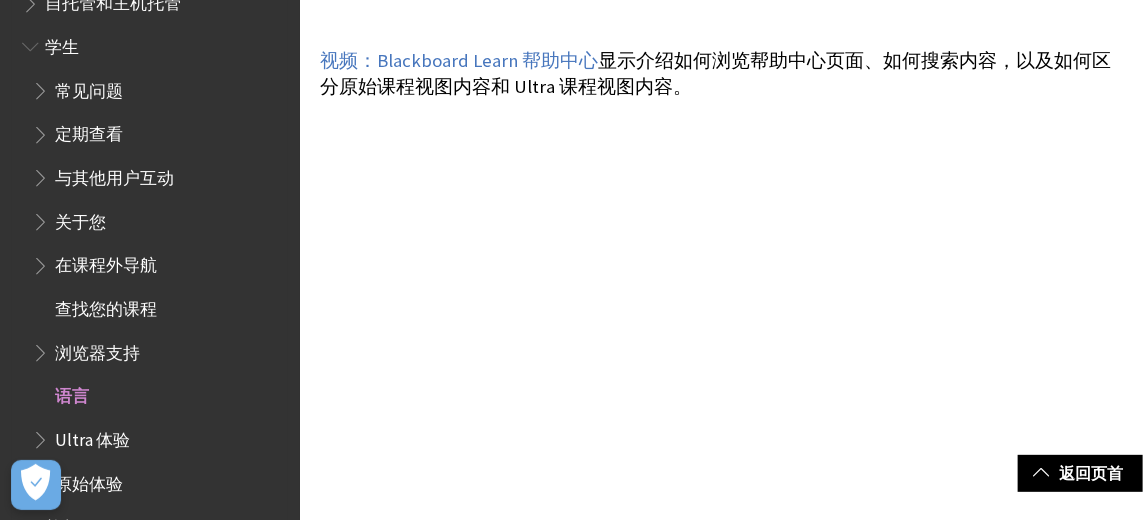 click on "常见问题 定期查看 与其他用户互动 关于您 在课程外导航 查找您的课程 浏览器支持 语言 Ultra 体验 原始体验" at bounding box center (155, 287) 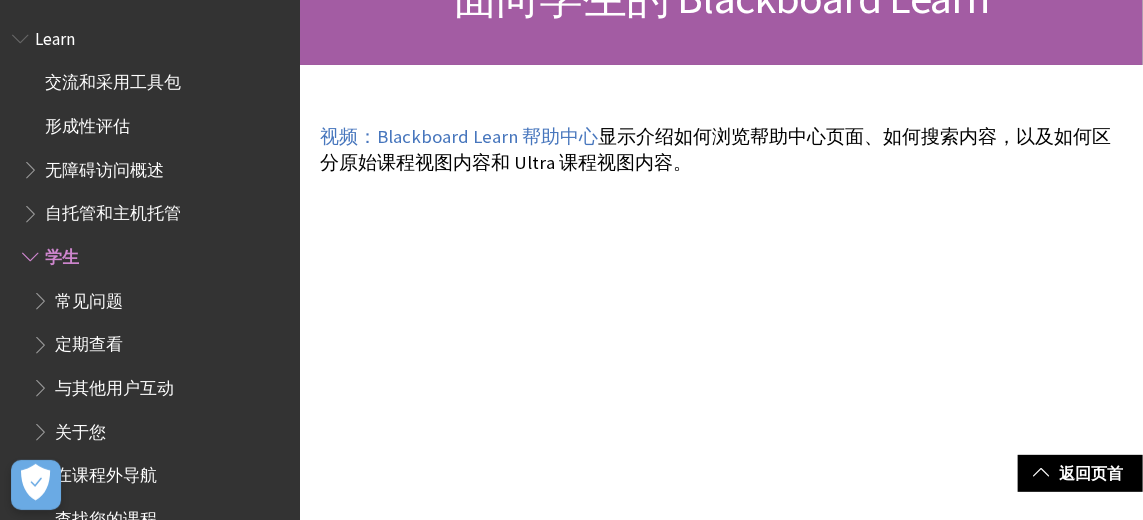 scroll, scrollTop: 261, scrollLeft: 0, axis: vertical 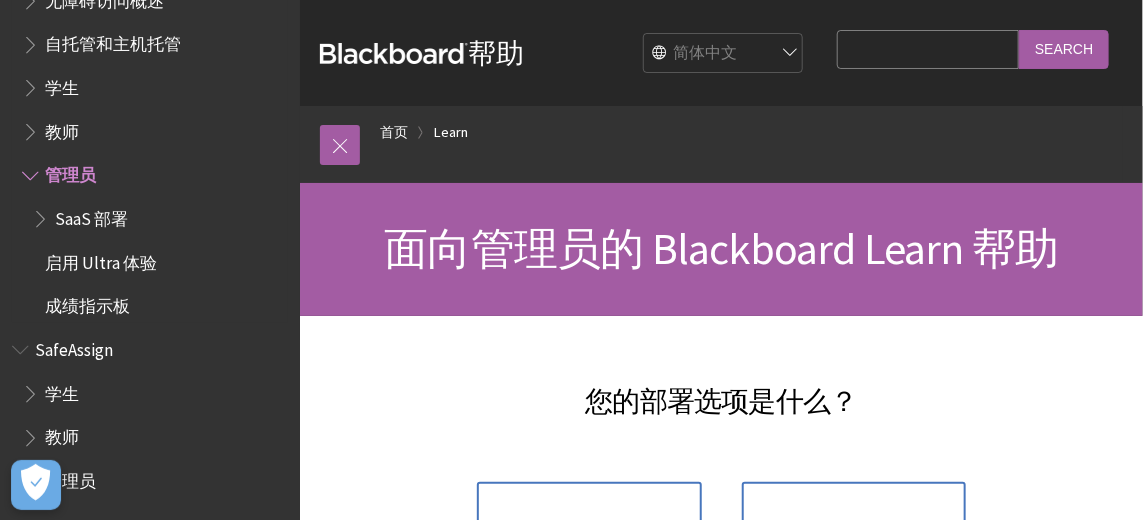 click on "无障碍访问概述" at bounding box center [155, 1] 